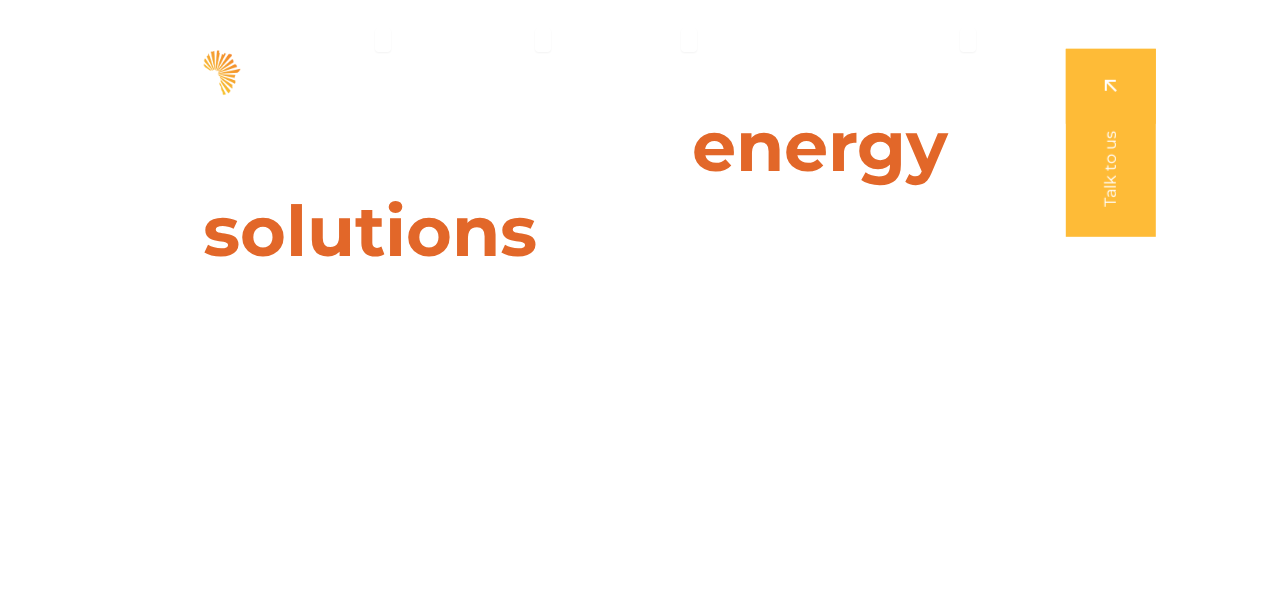 scroll, scrollTop: 0, scrollLeft: 0, axis: both 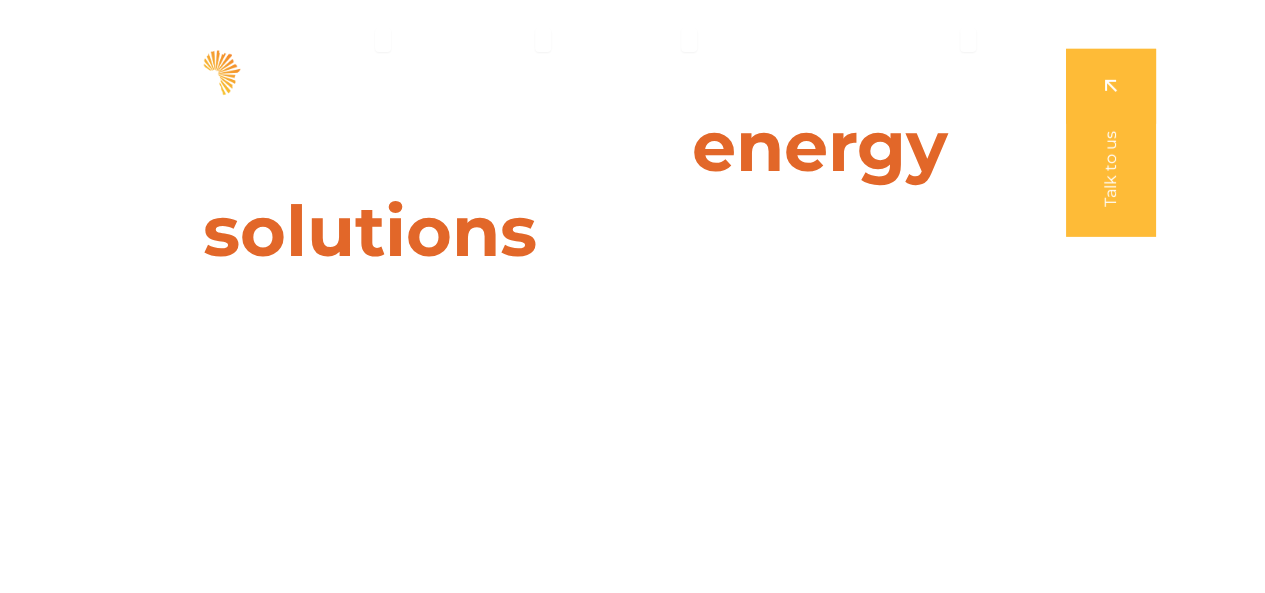 click at bounding box center [1111, 143] 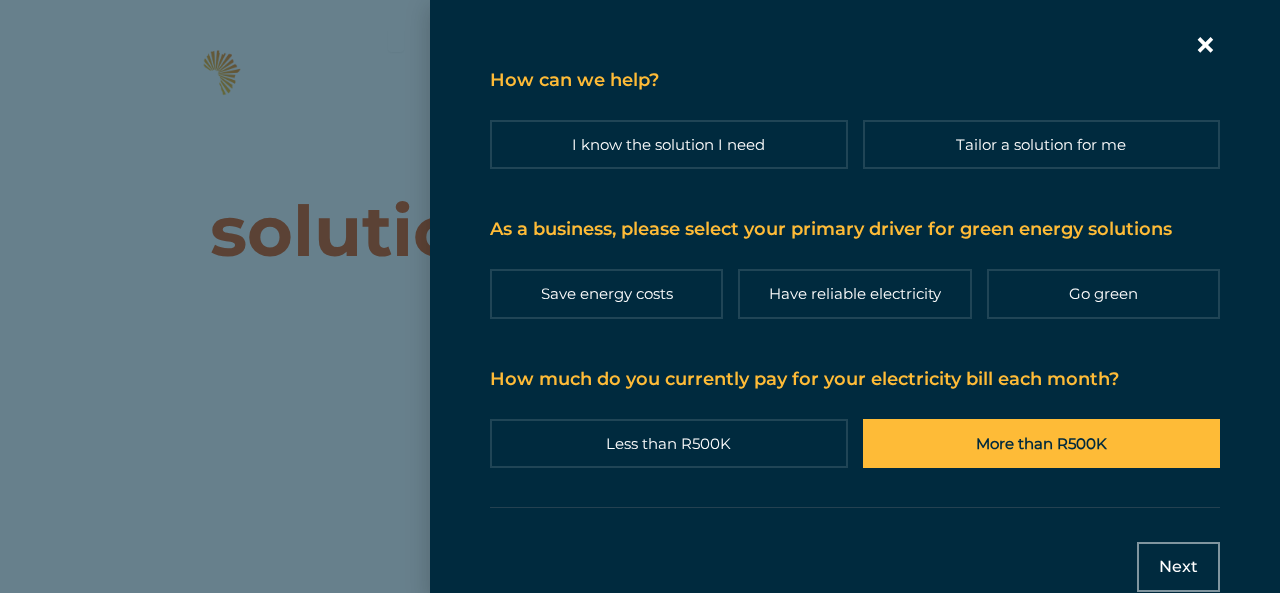 click on "More than R500K" at bounding box center [1042, 443] 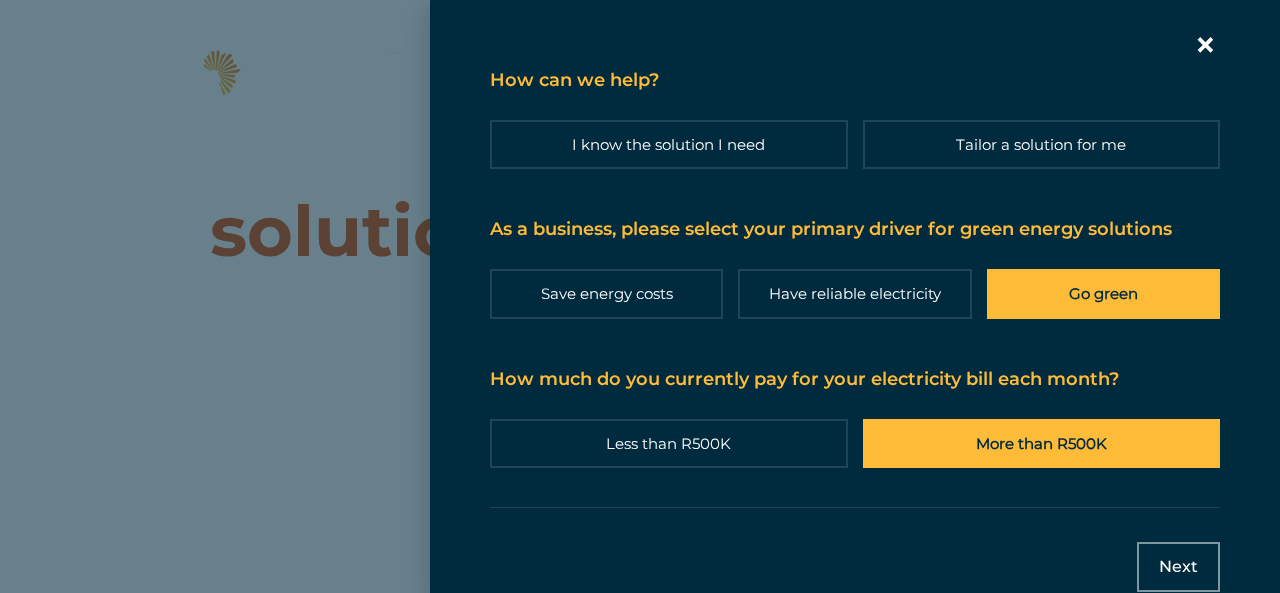 drag, startPoint x: 1090, startPoint y: 319, endPoint x: 1076, endPoint y: 311, distance: 16.124516 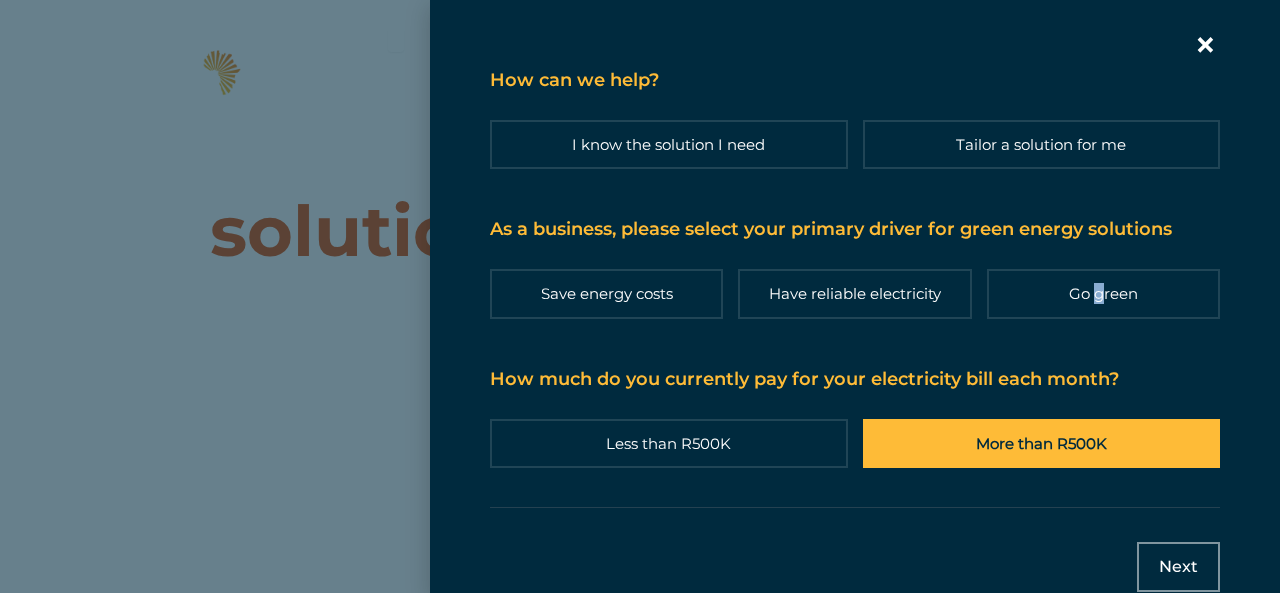 click on "Next" at bounding box center (1178, 567) 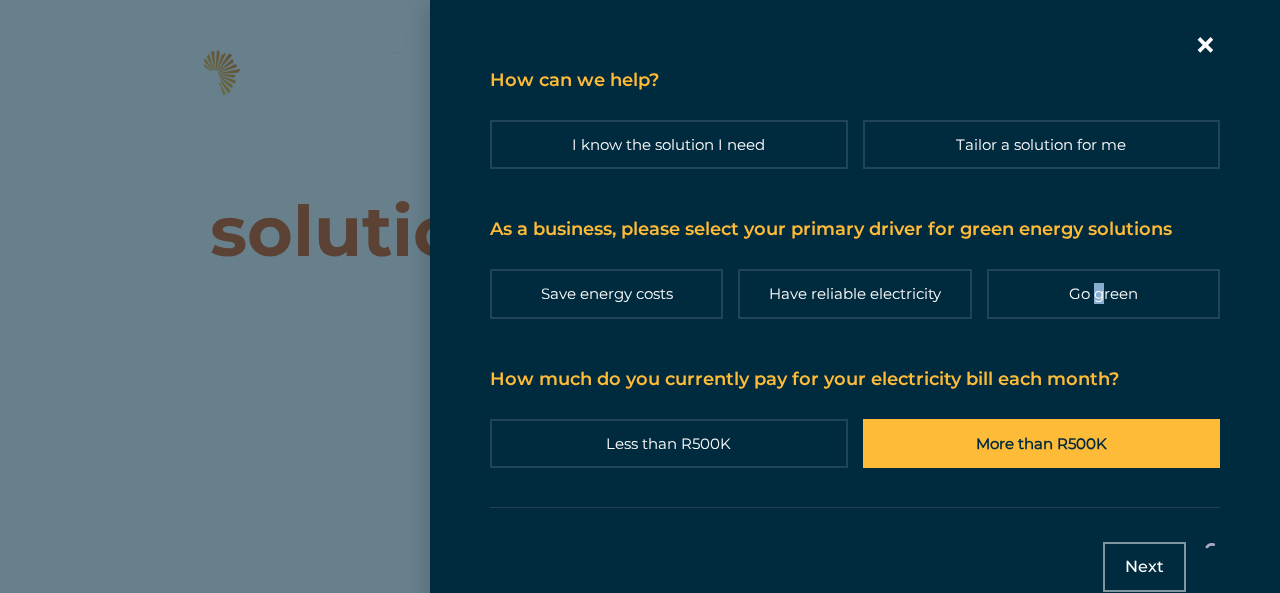 click 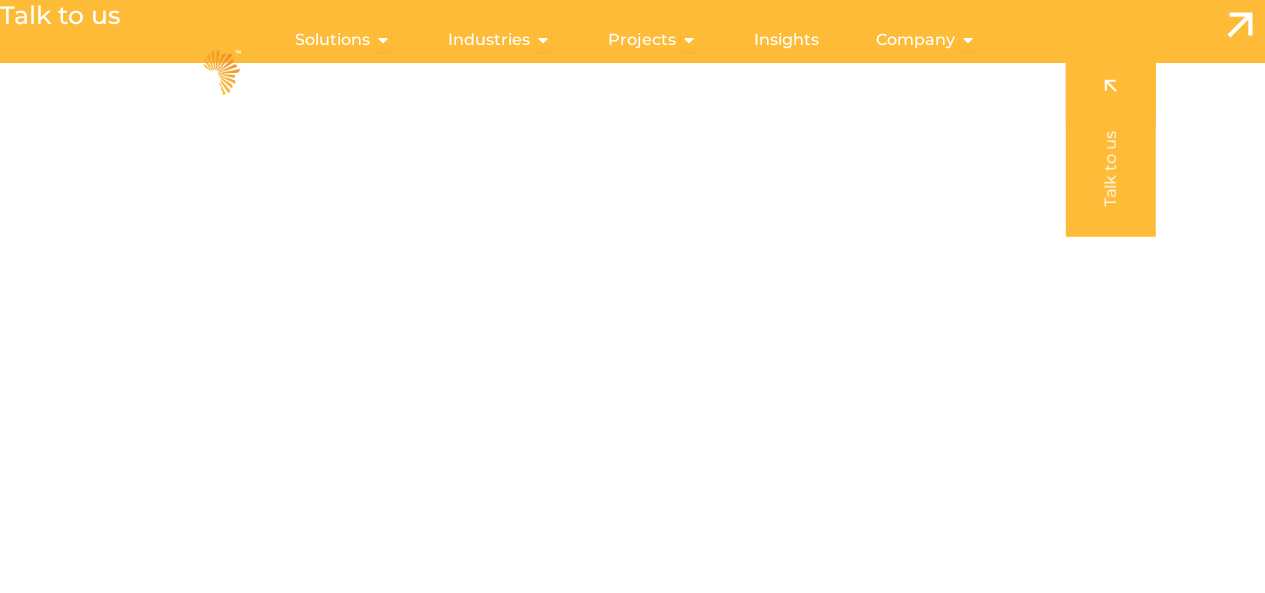 scroll, scrollTop: 0, scrollLeft: 0, axis: both 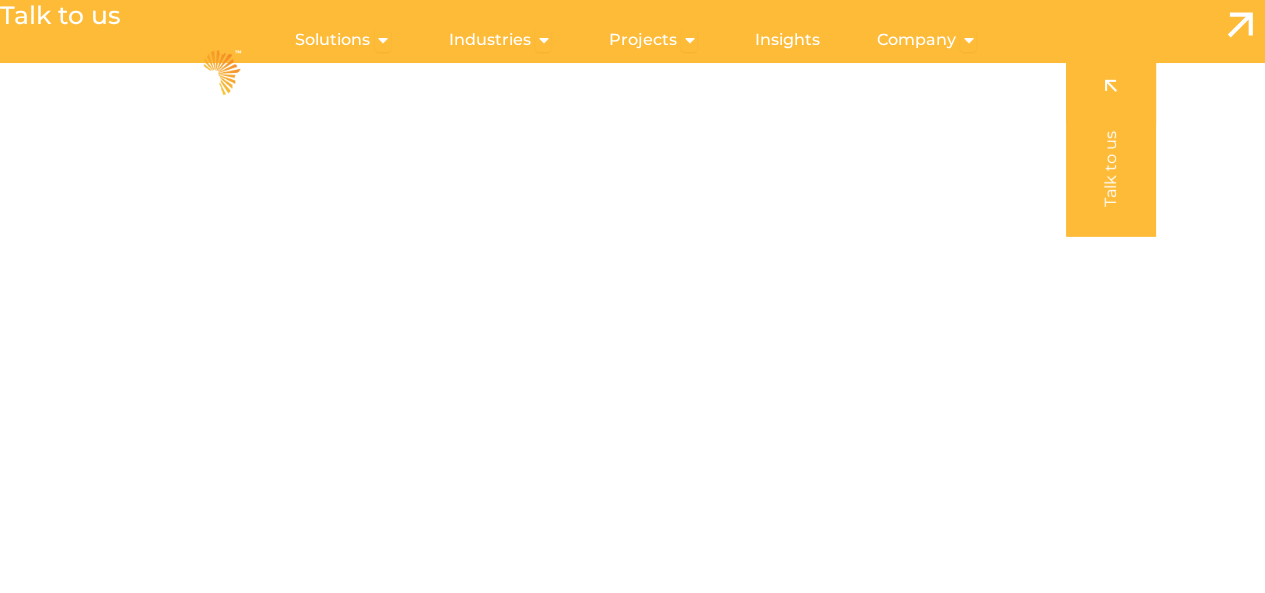 drag, startPoint x: 1196, startPoint y: 573, endPoint x: 1206, endPoint y: 565, distance: 12.806249 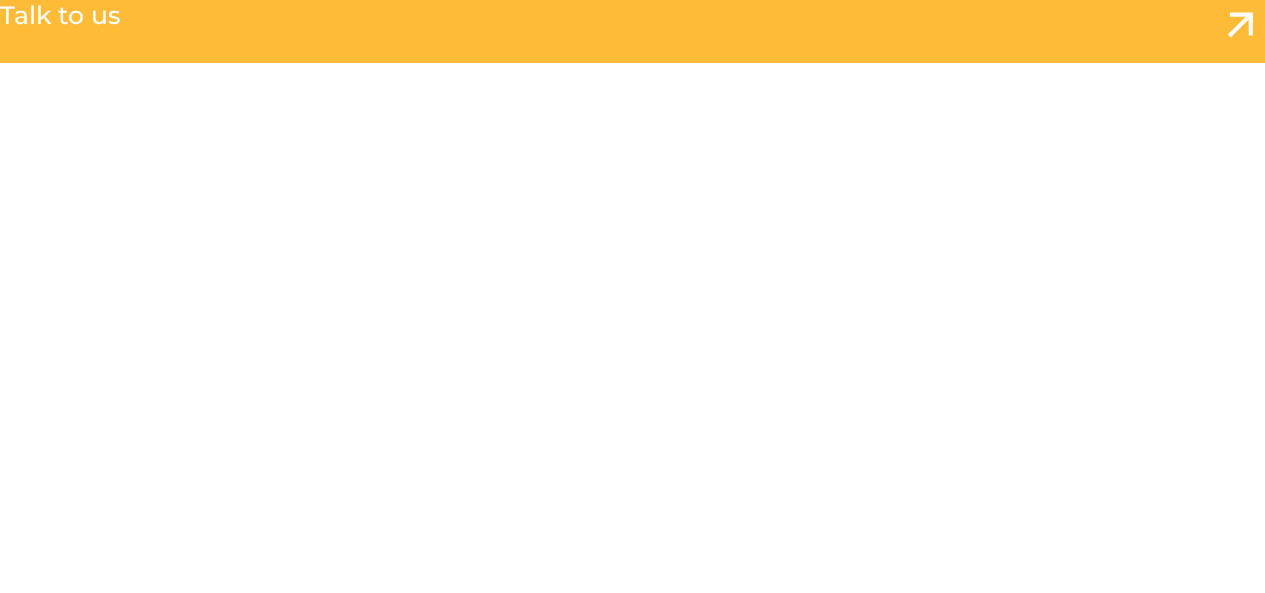 scroll, scrollTop: 445, scrollLeft: 0, axis: vertical 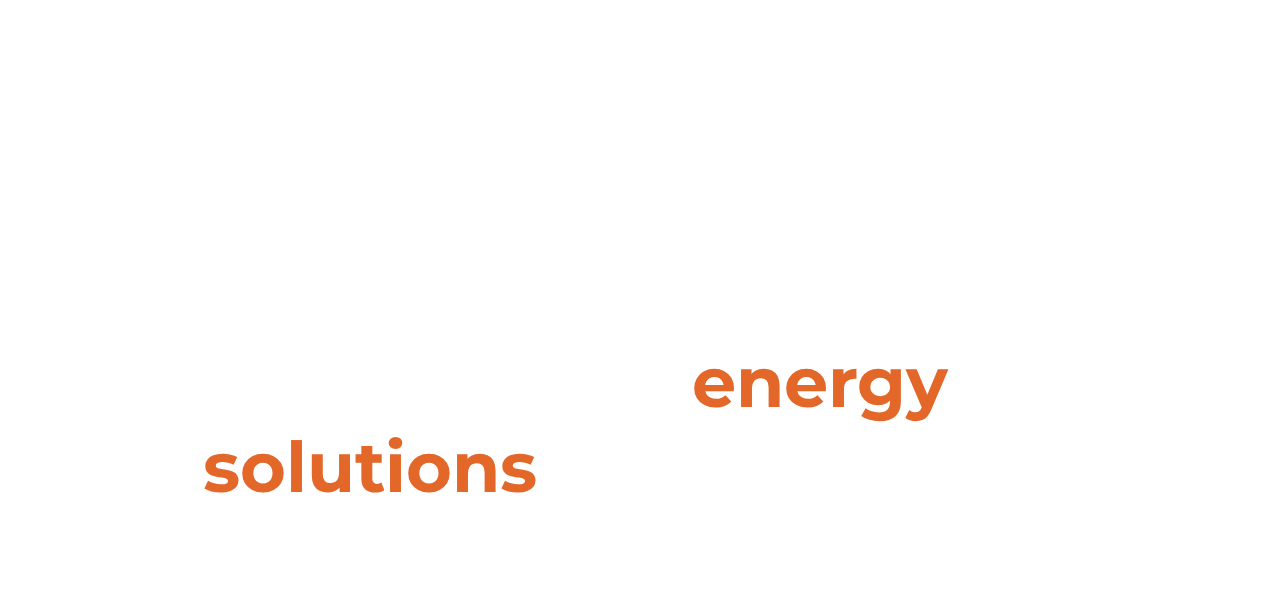 drag, startPoint x: 1206, startPoint y: 565, endPoint x: 1044, endPoint y: 557, distance: 162.19742 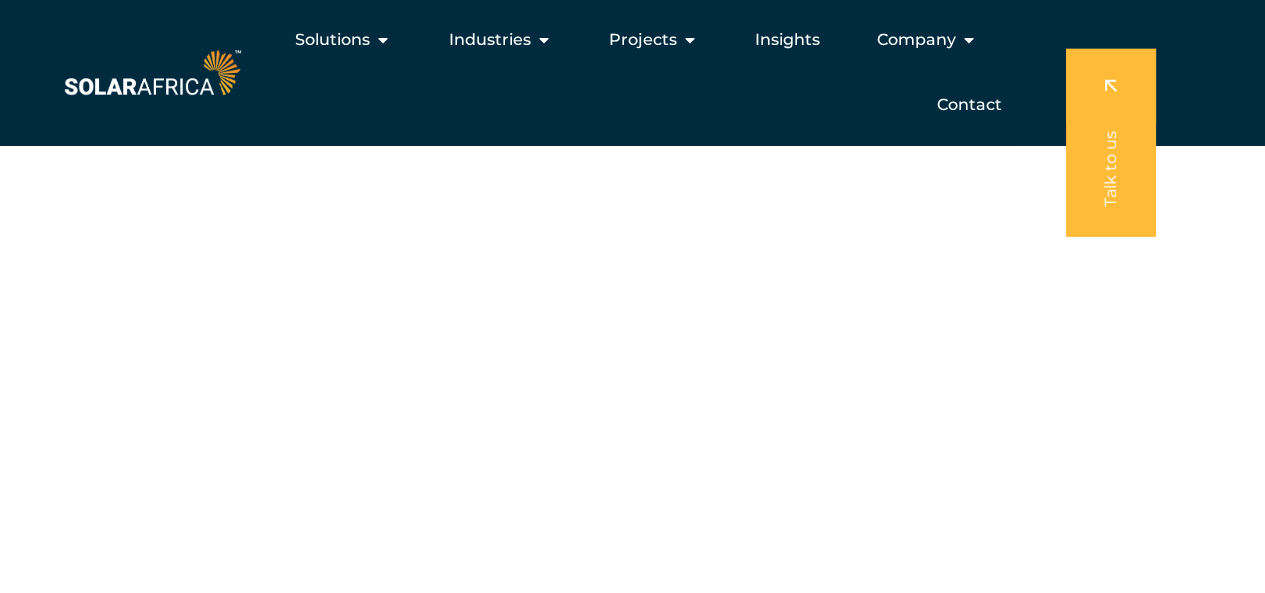 scroll, scrollTop: 165, scrollLeft: 0, axis: vertical 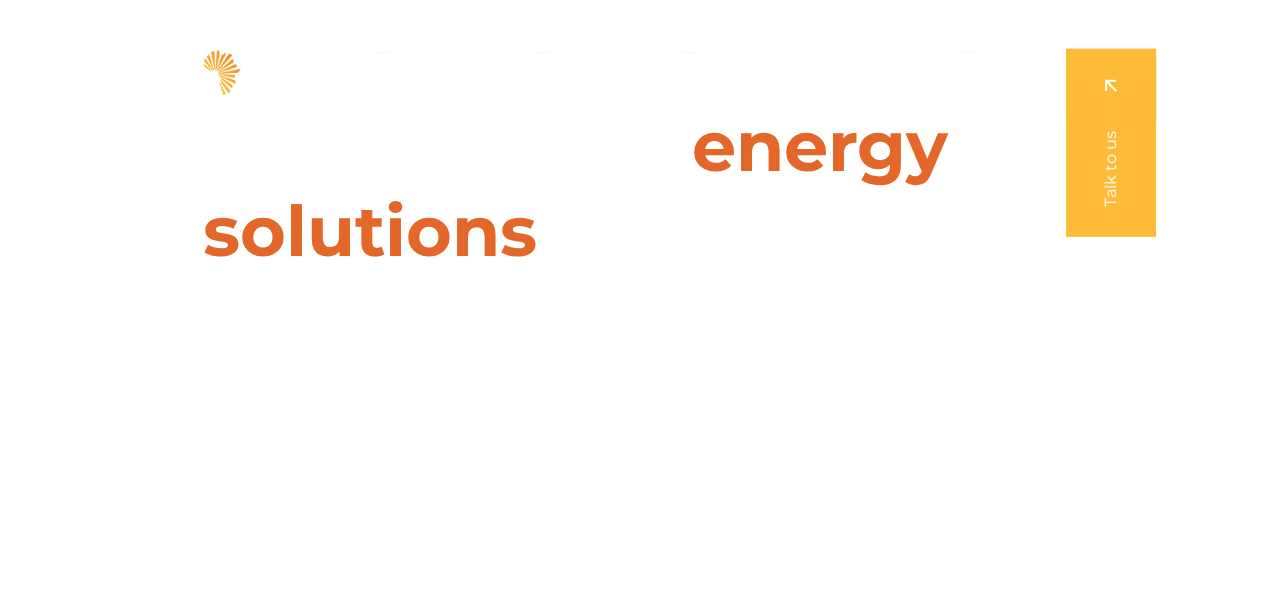 click at bounding box center (1111, 143) 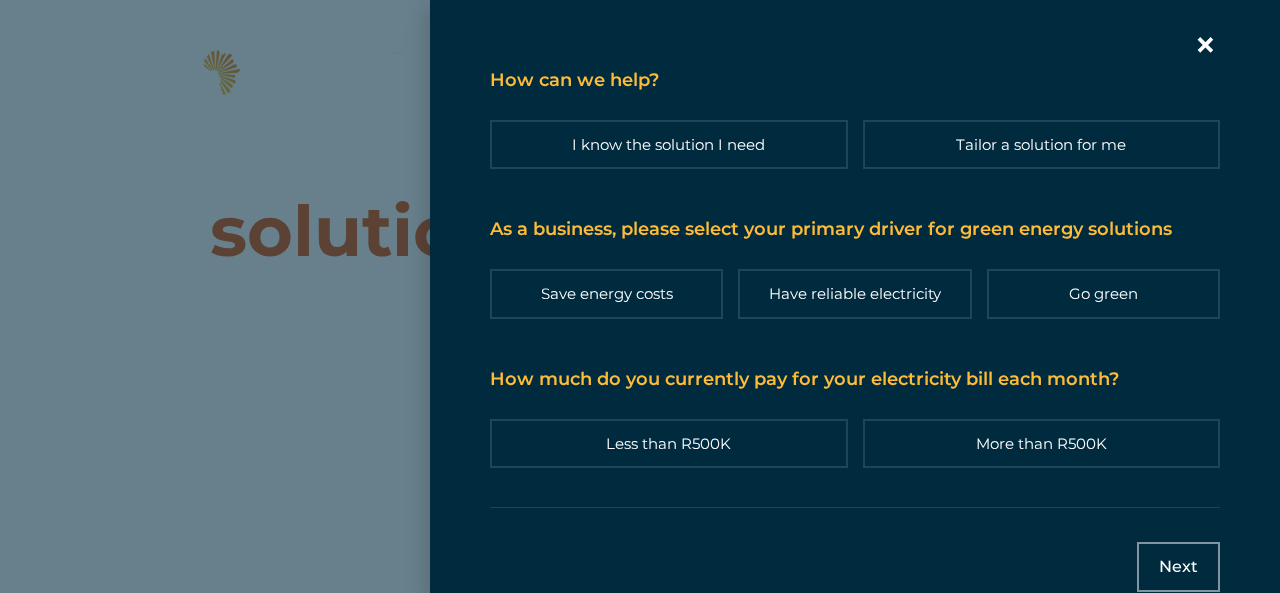 click 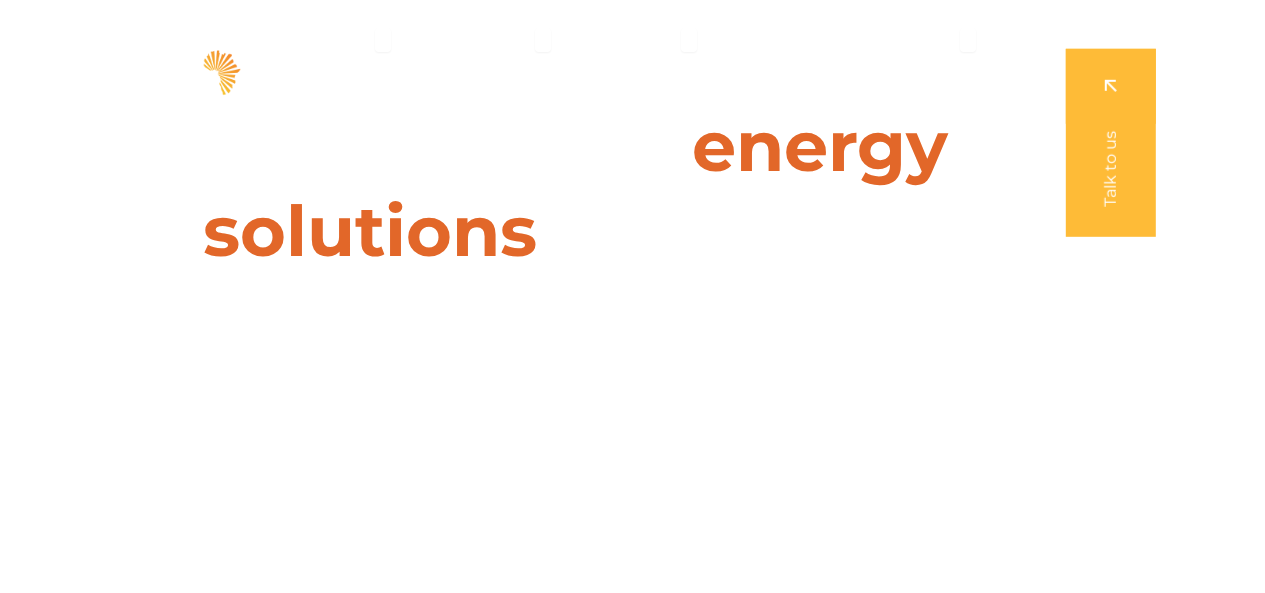 scroll, scrollTop: 0, scrollLeft: 0, axis: both 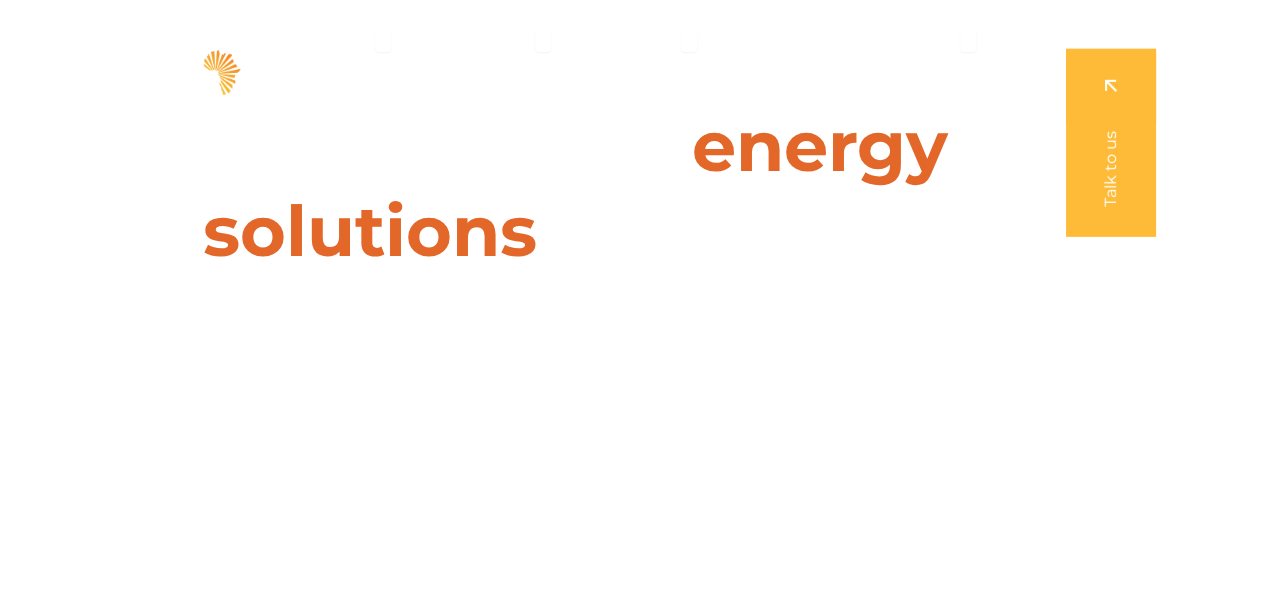 click on "SolarAfrica is proudly affiliated with" at bounding box center (631, 531) 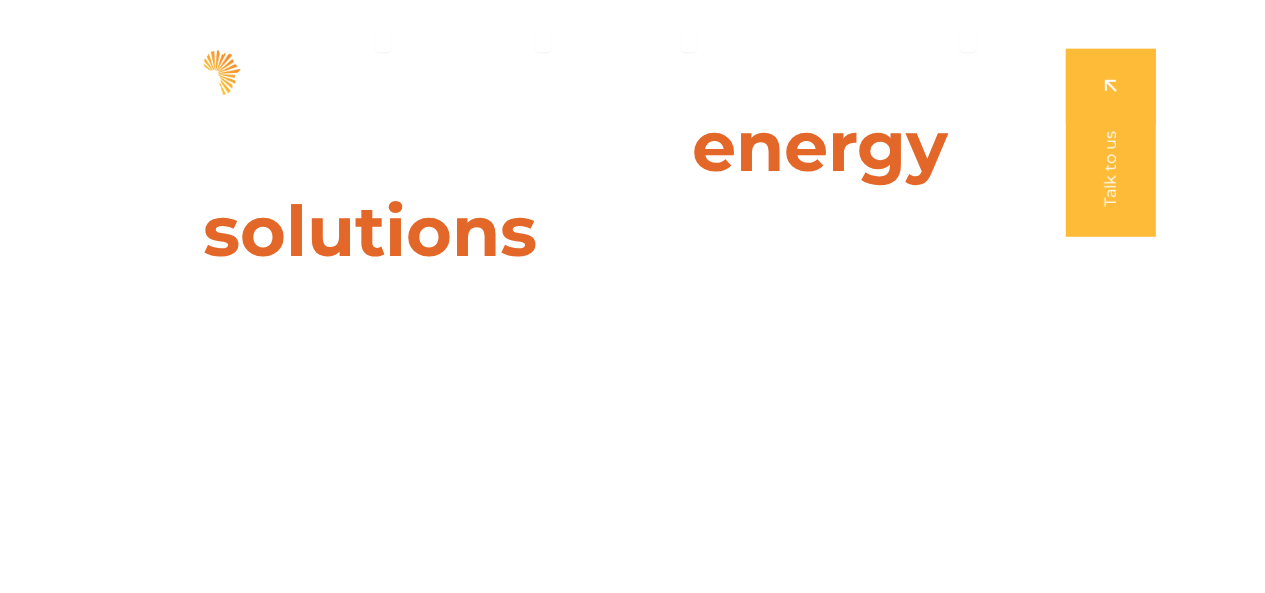 scroll, scrollTop: 0, scrollLeft: 0, axis: both 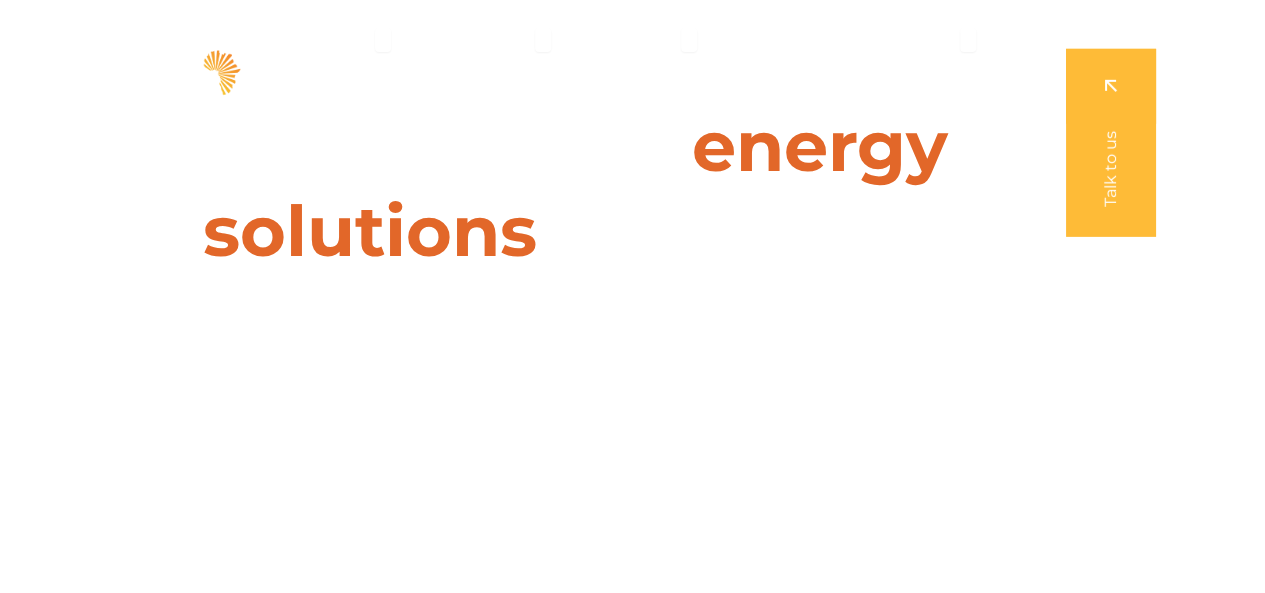 click at bounding box center [1111, 143] 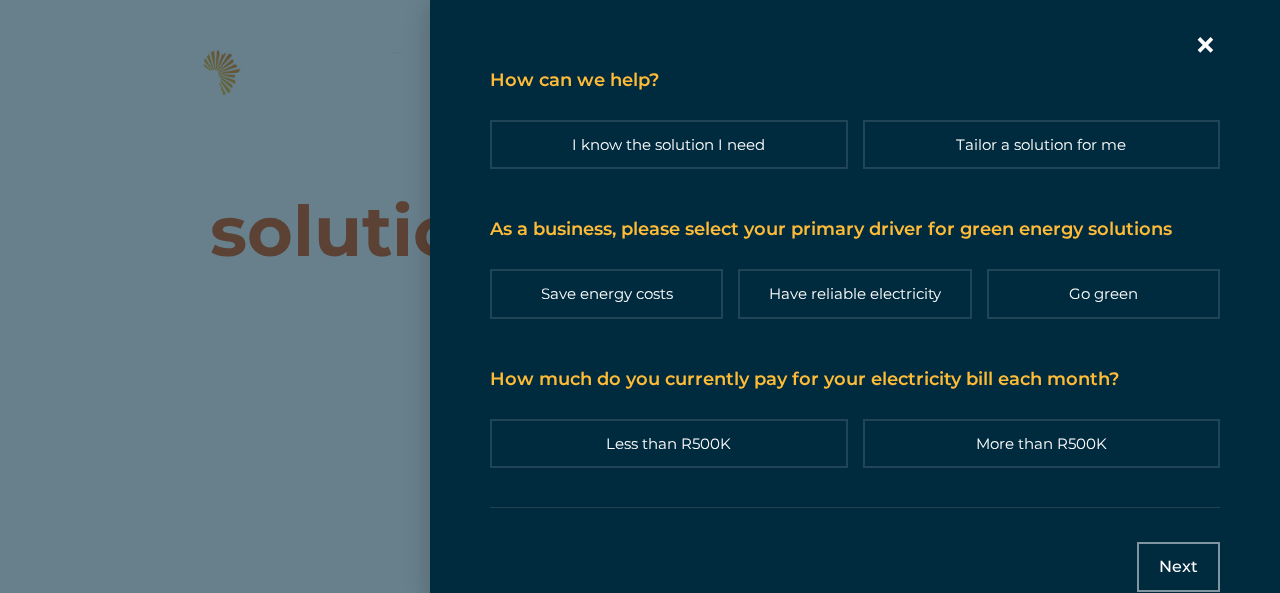 click 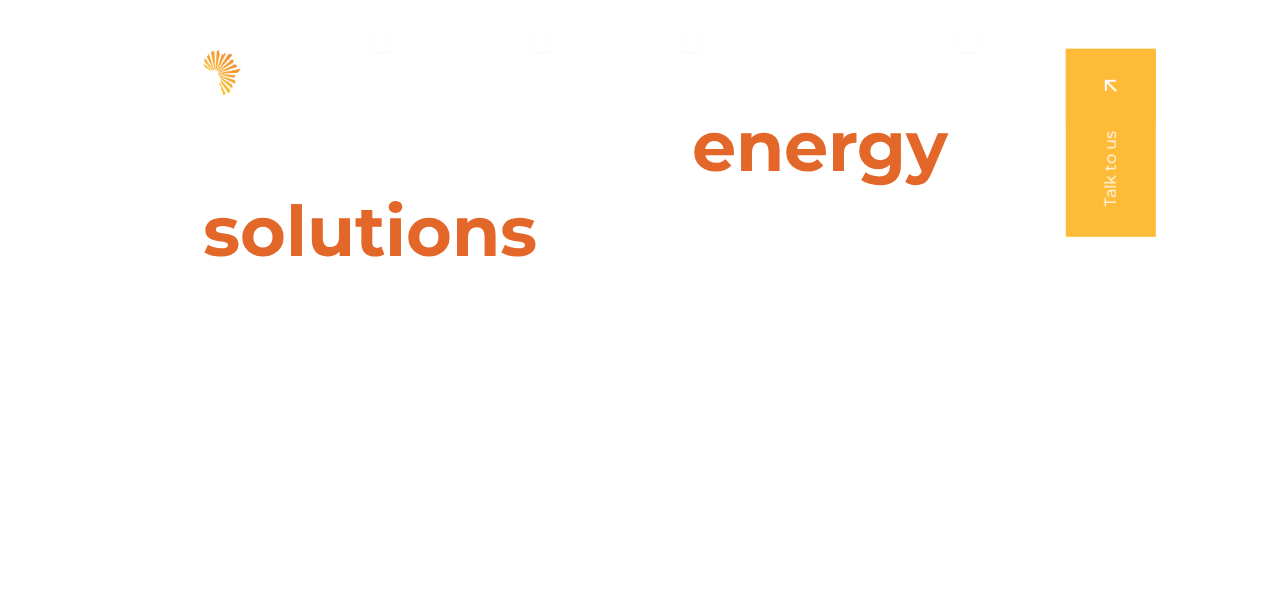 scroll, scrollTop: 0, scrollLeft: 0, axis: both 